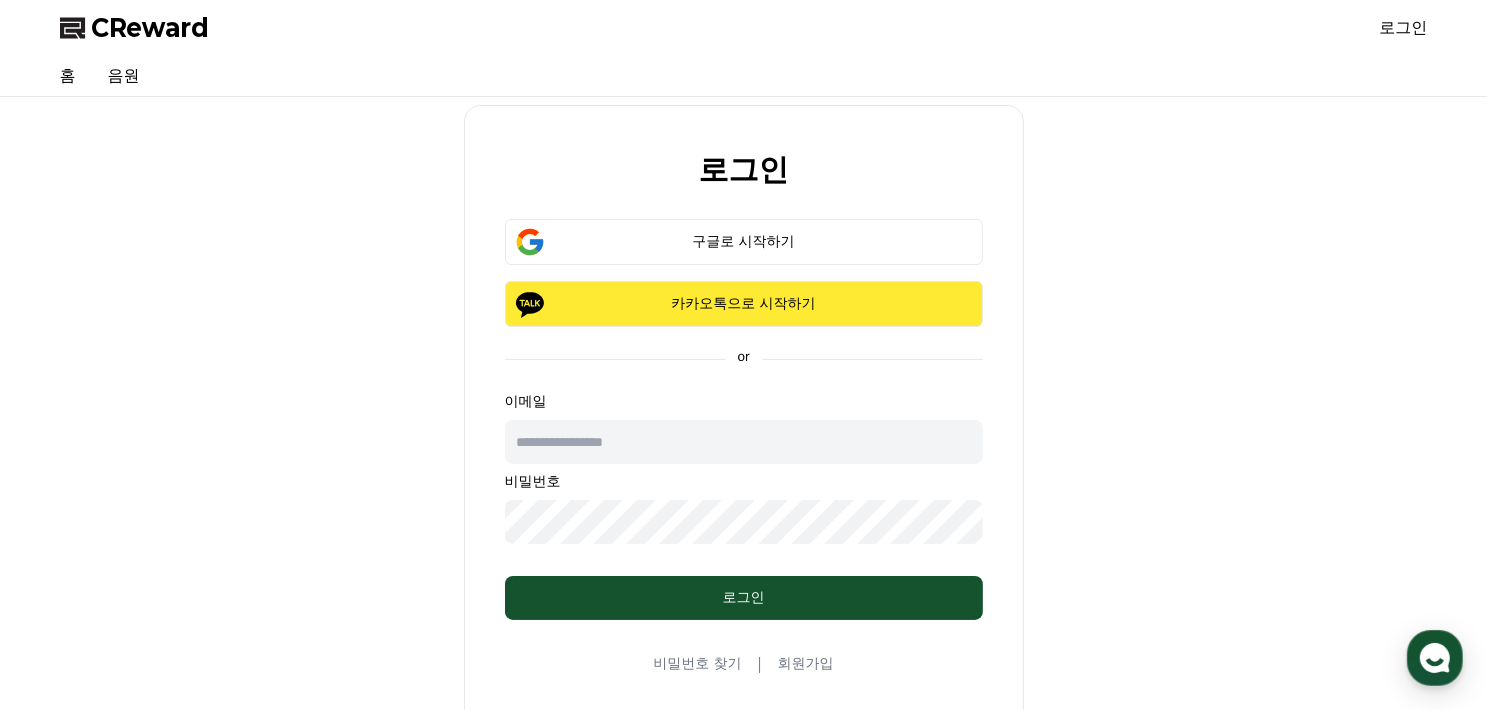 scroll, scrollTop: 0, scrollLeft: 0, axis: both 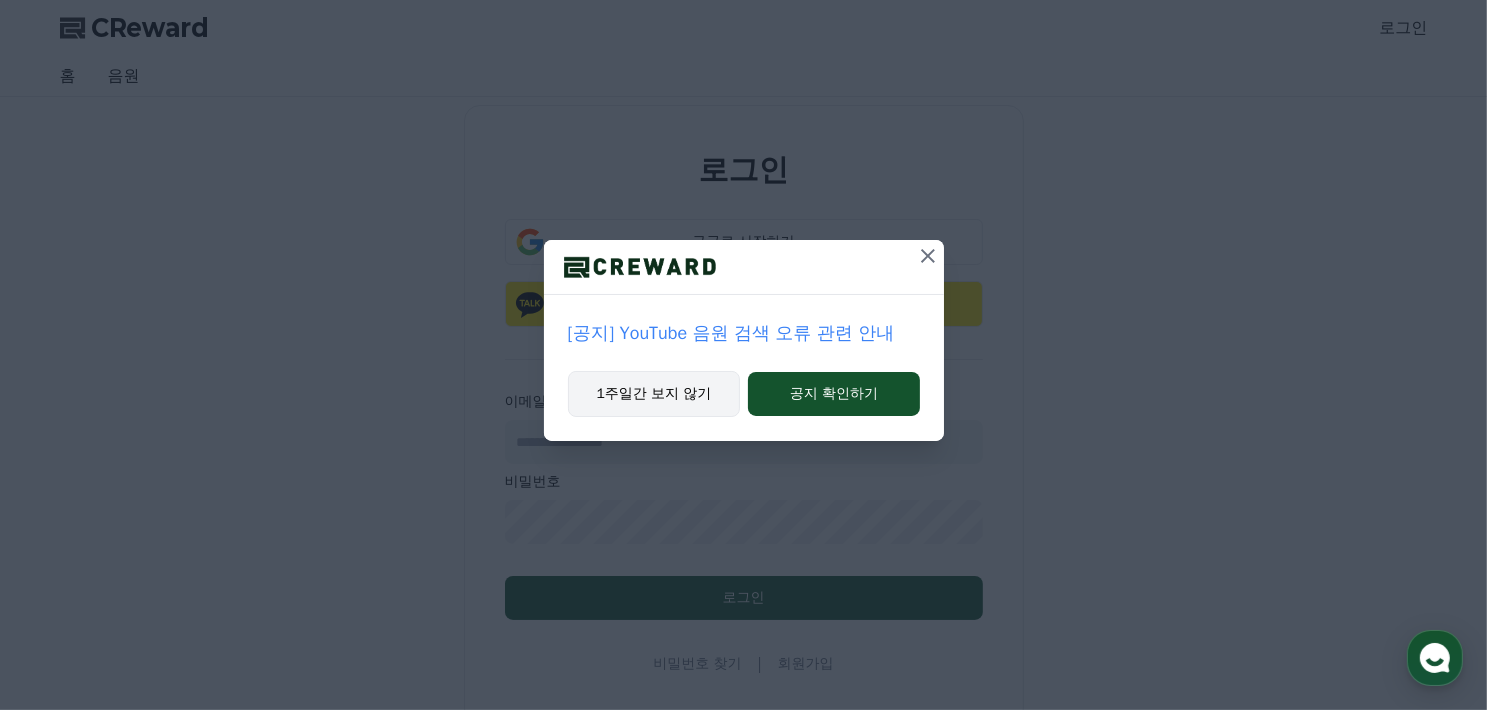 click on "1주일간 보지 않기" at bounding box center [654, 394] 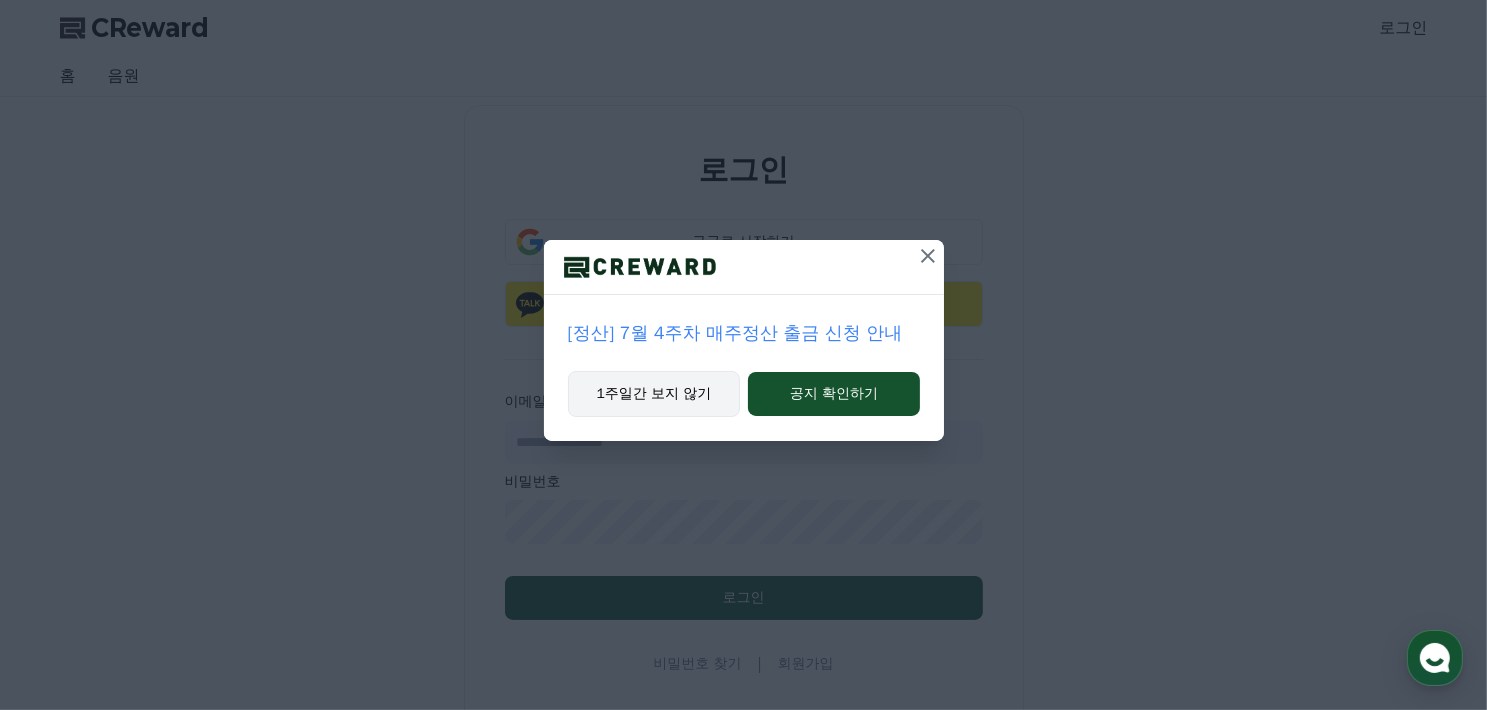 click on "1주일간 보지 않기" at bounding box center (654, 394) 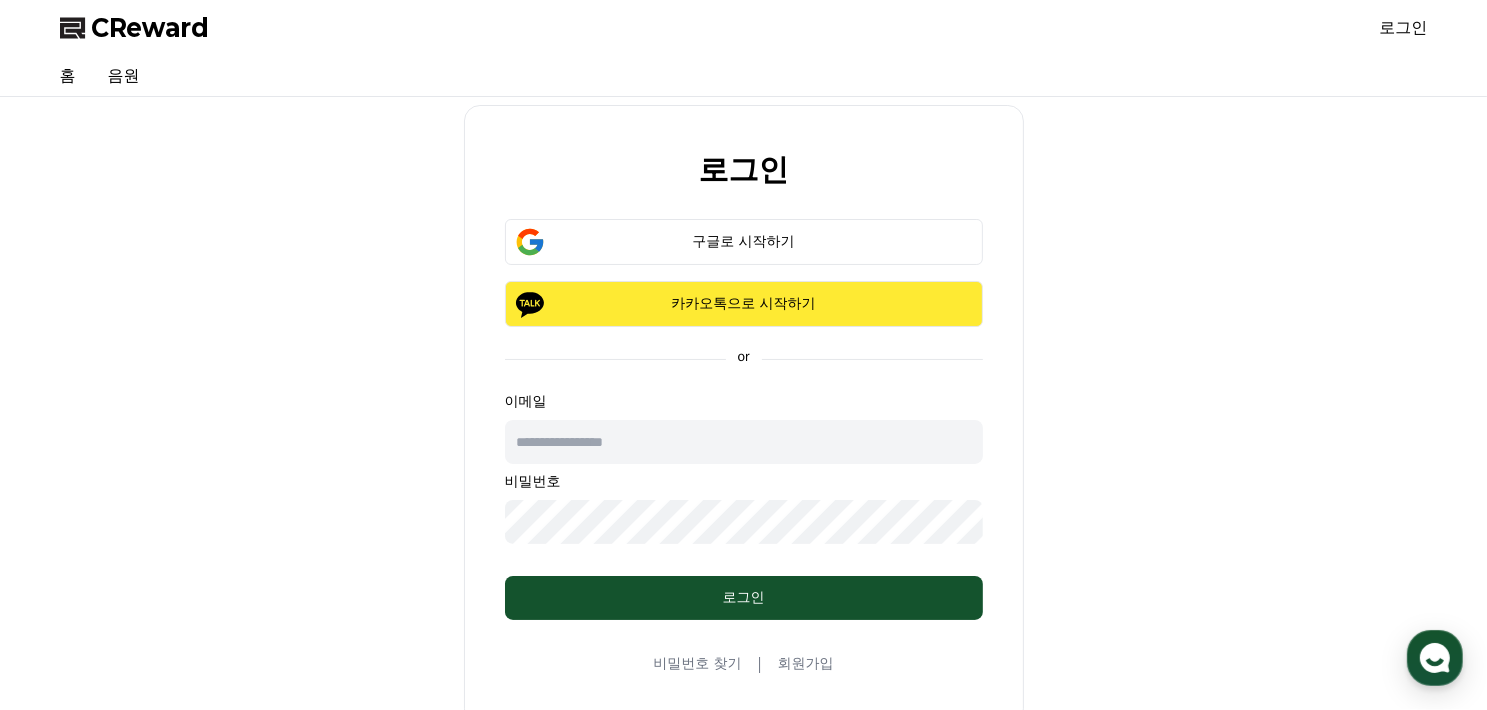 click on "카카오톡으로 시작하기" at bounding box center (744, 304) 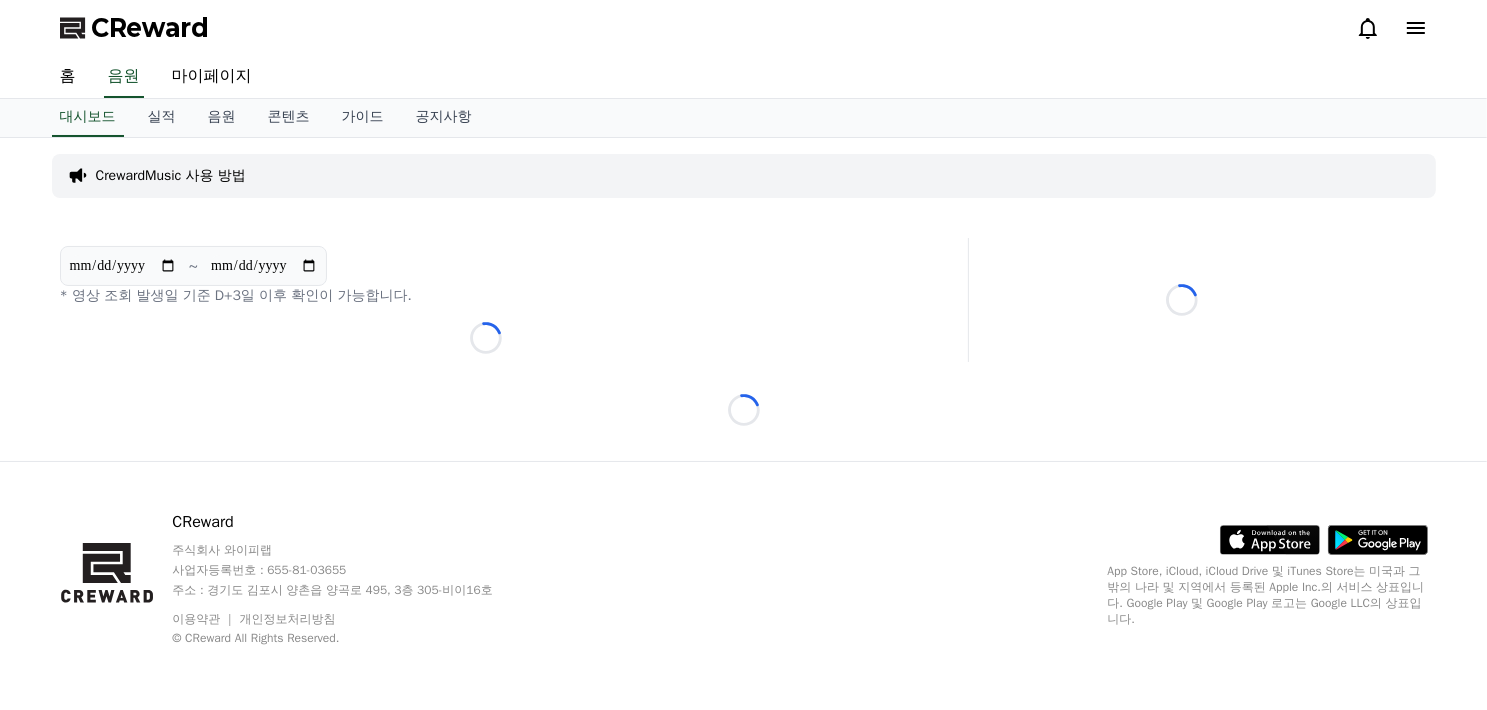 scroll, scrollTop: 0, scrollLeft: 0, axis: both 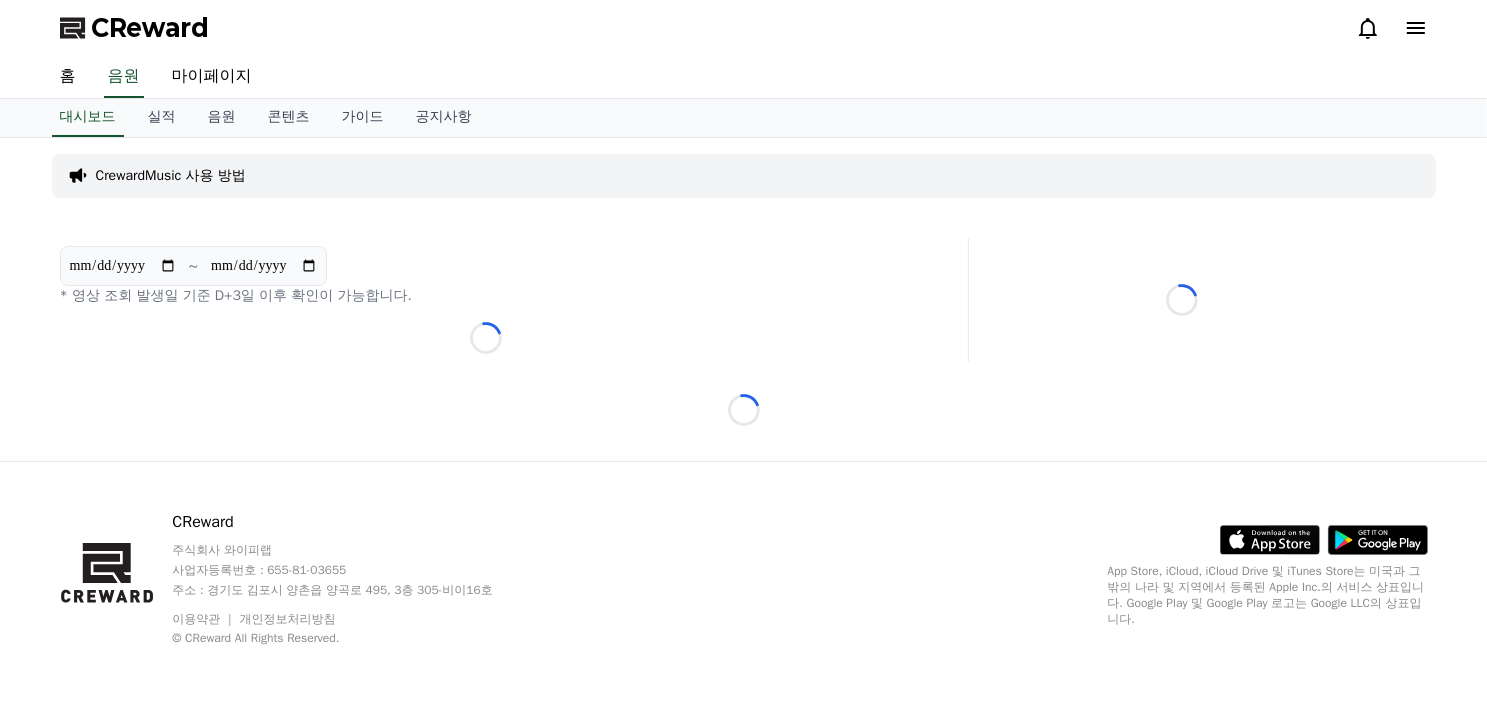 click on "마이페이지" at bounding box center (212, 77) 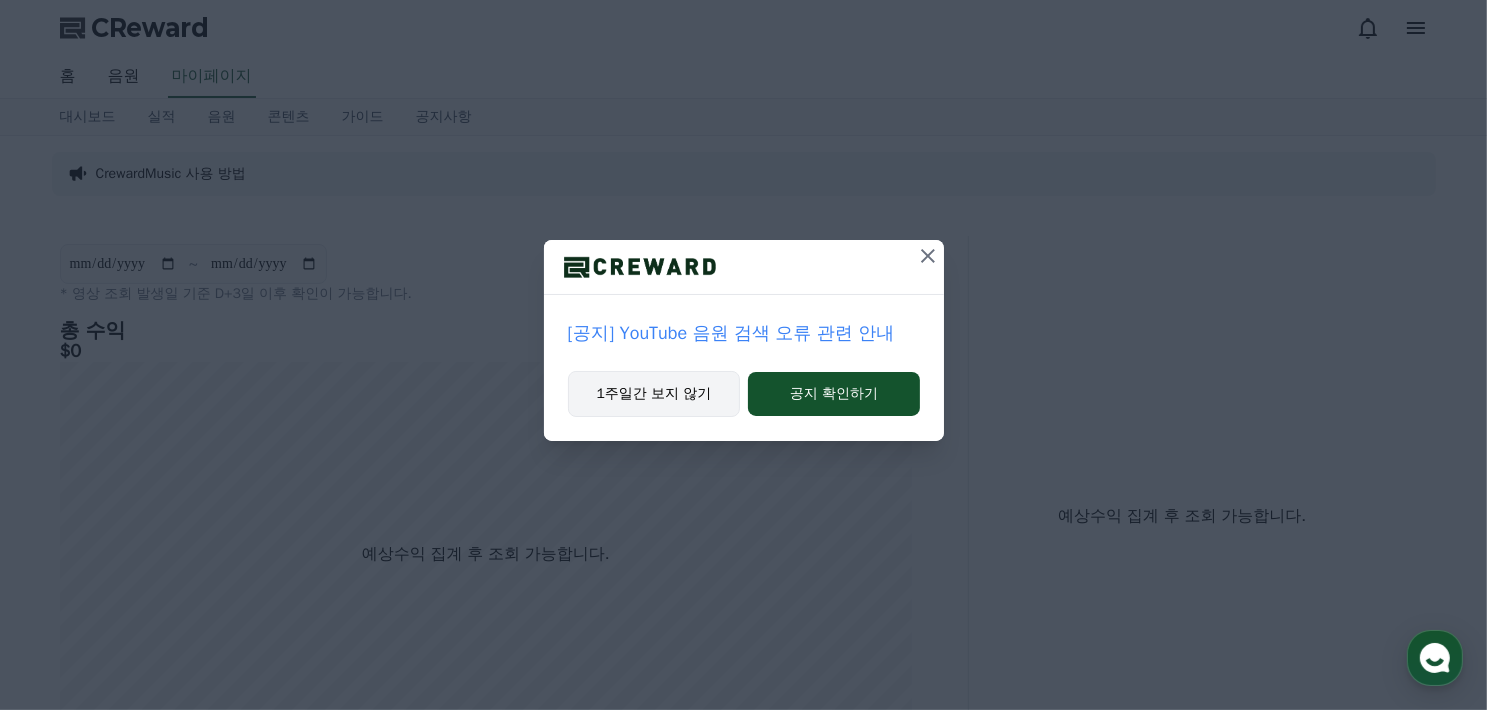 click on "1주일간 보지 않기" at bounding box center [654, 394] 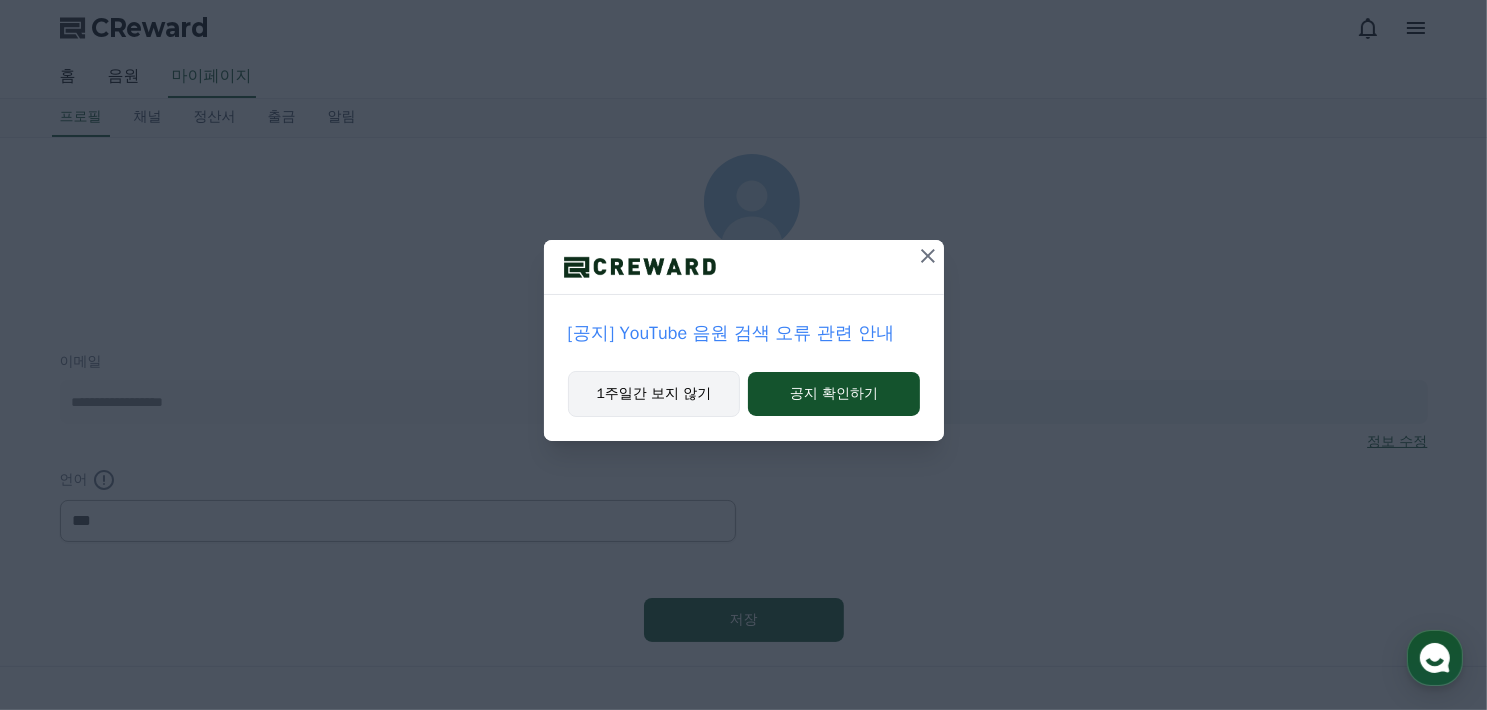 click on "1주일간 보지 않기" at bounding box center (654, 394) 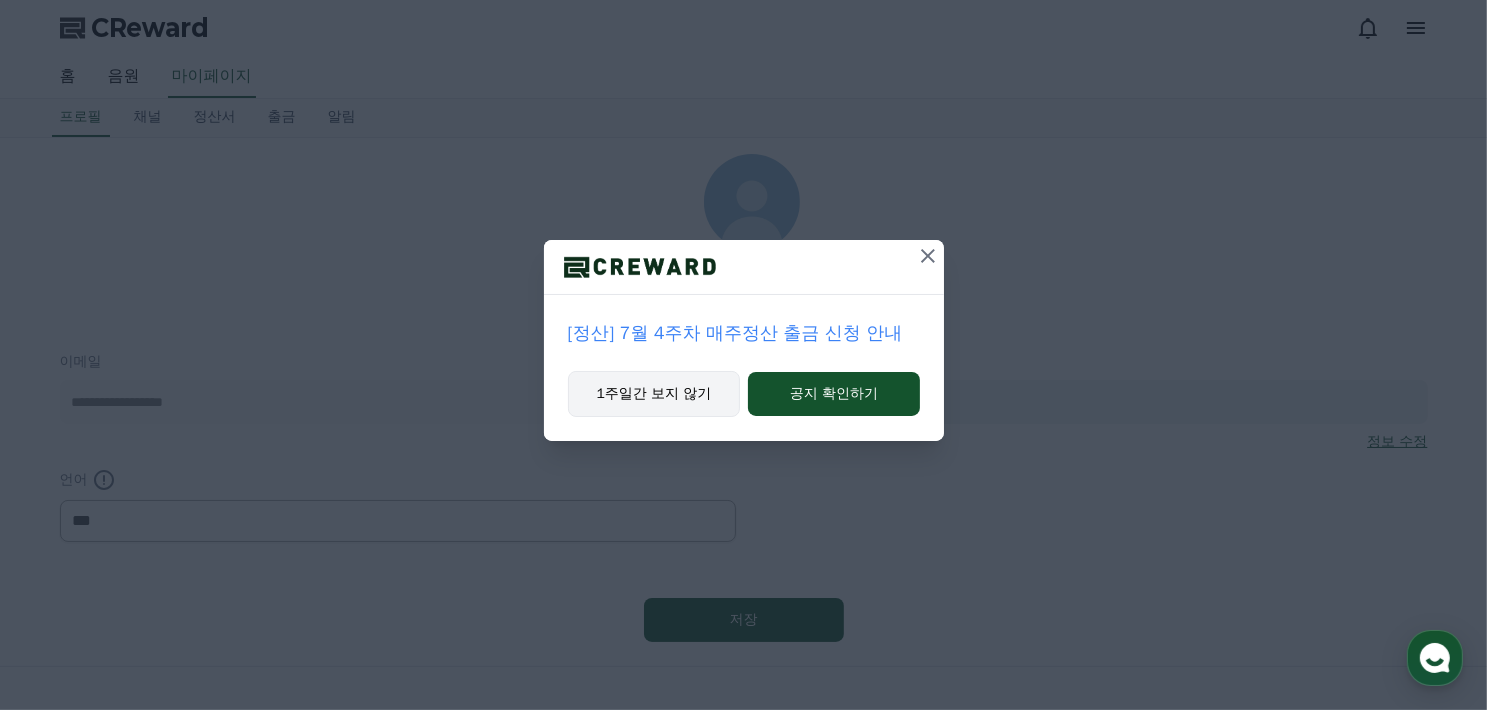 click on "1주일간 보지 않기" at bounding box center [654, 394] 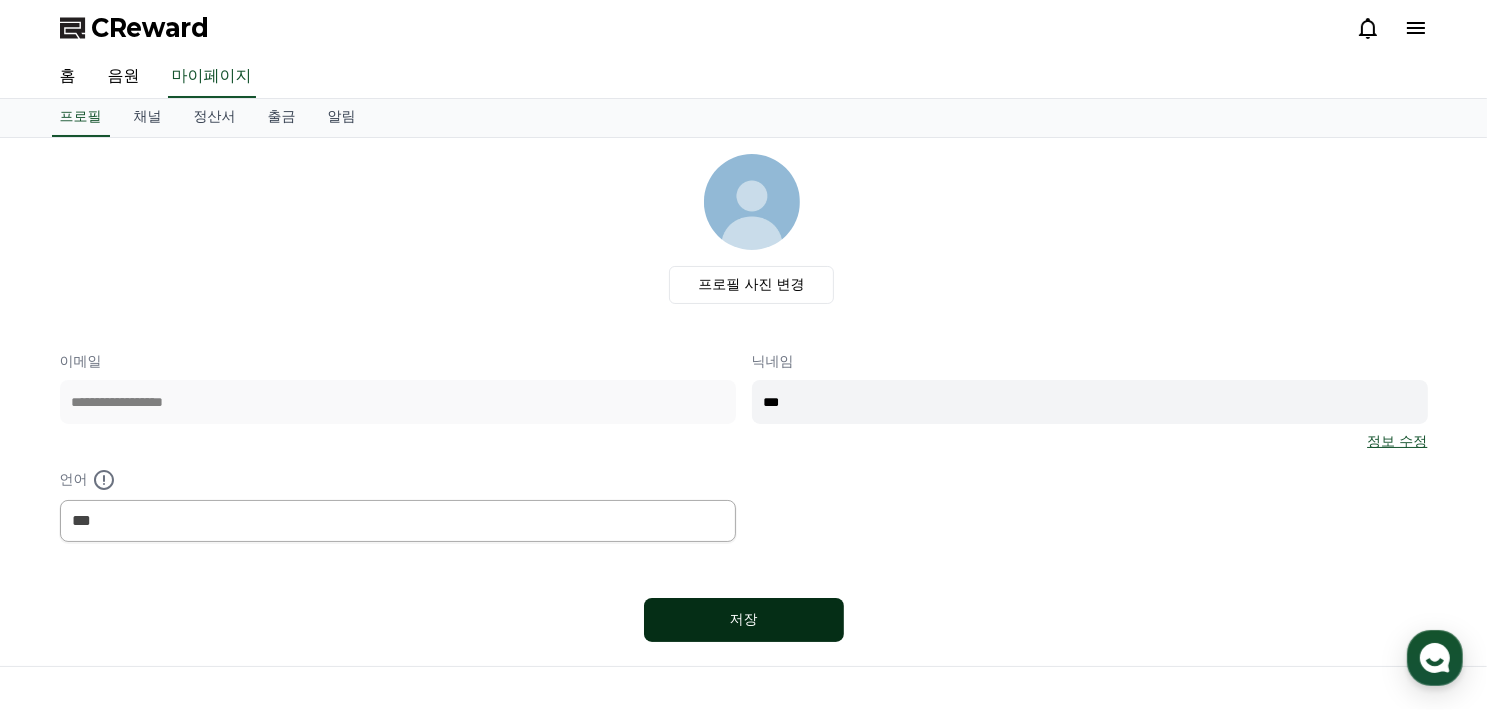 click on "저장" at bounding box center (744, 620) 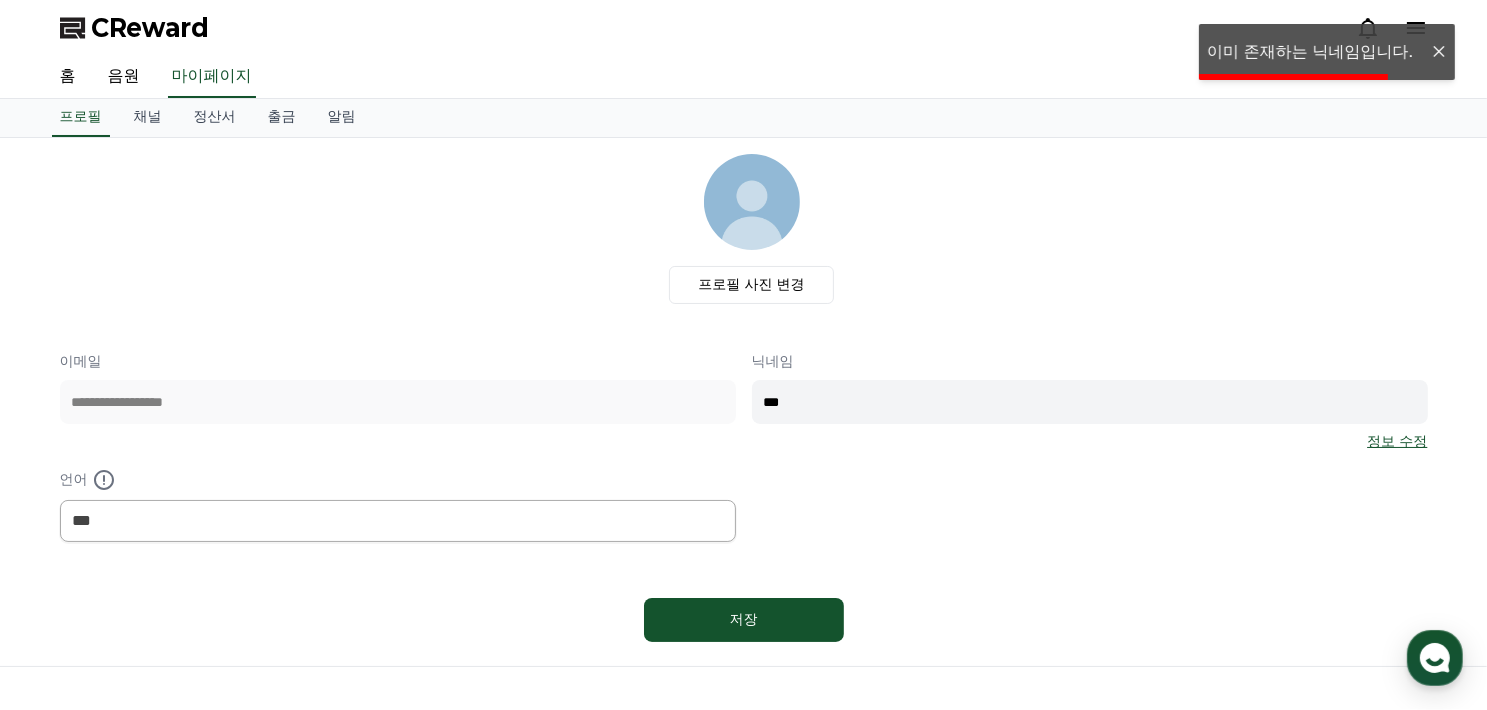 click at bounding box center (1439, 52) 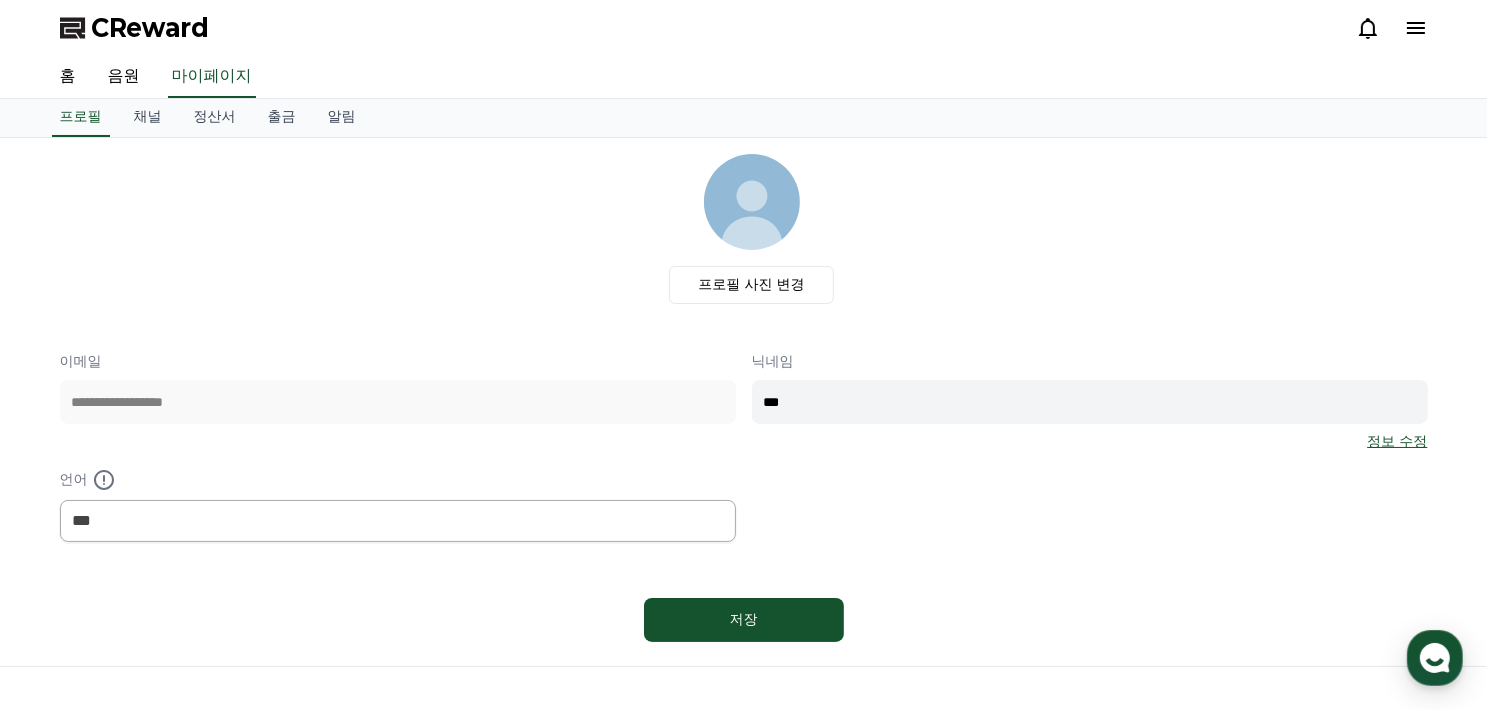 click 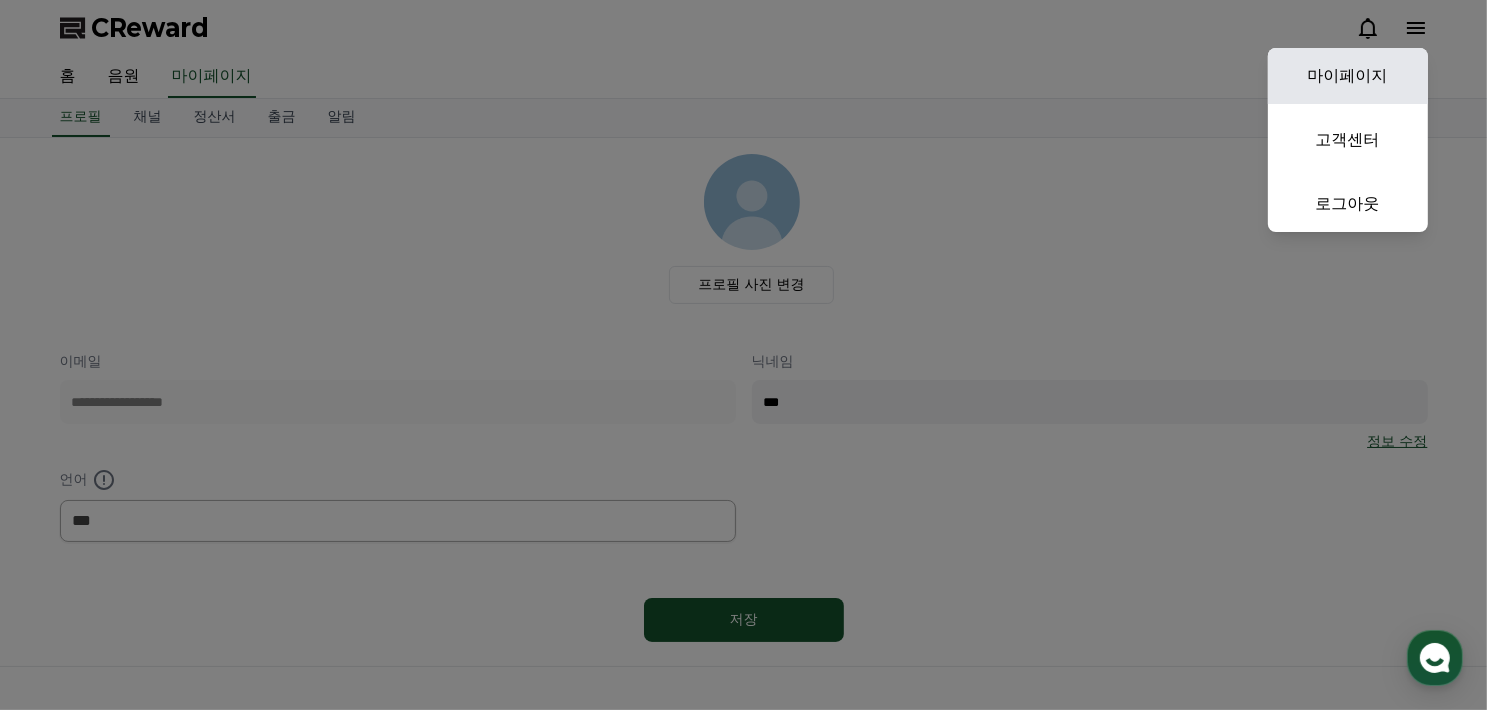 click on "마이페이지" at bounding box center [1348, 76] 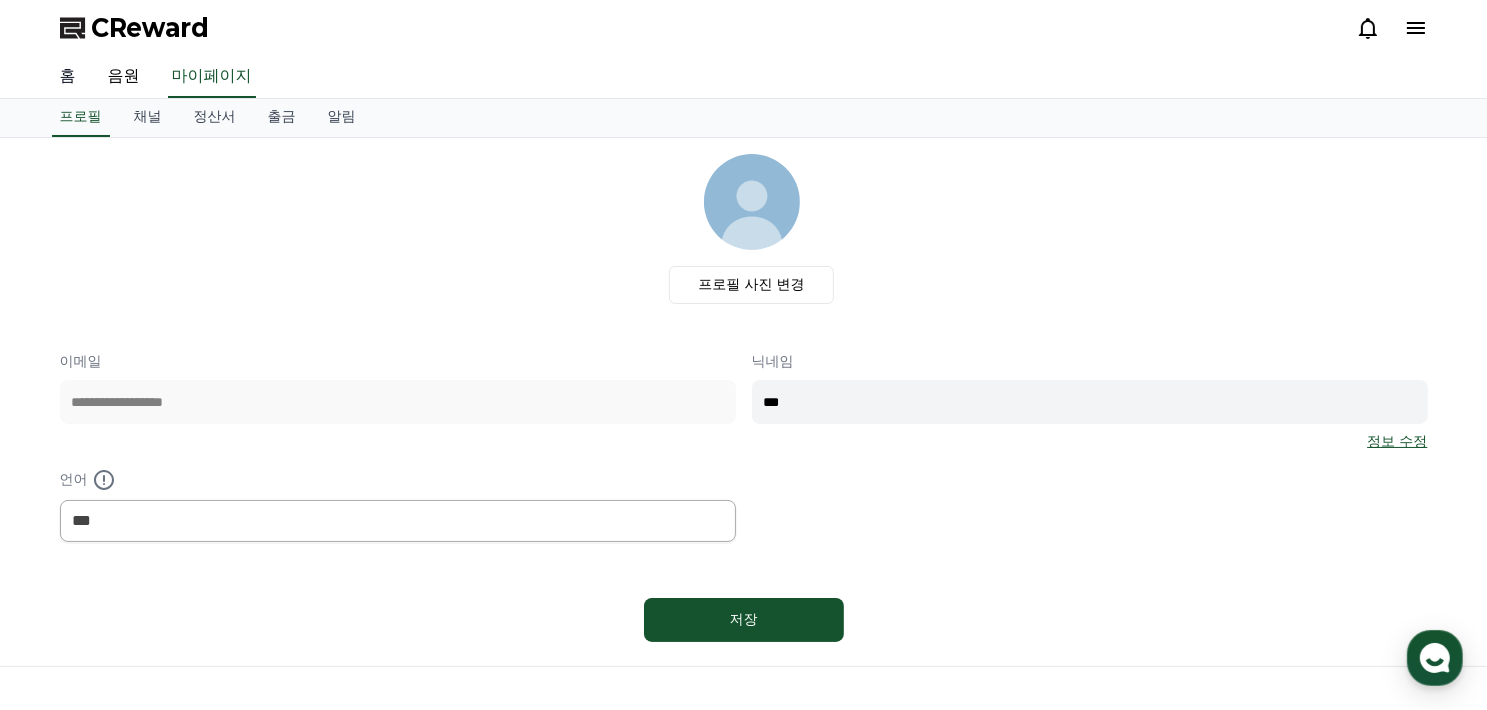 click on "홈" at bounding box center [68, 77] 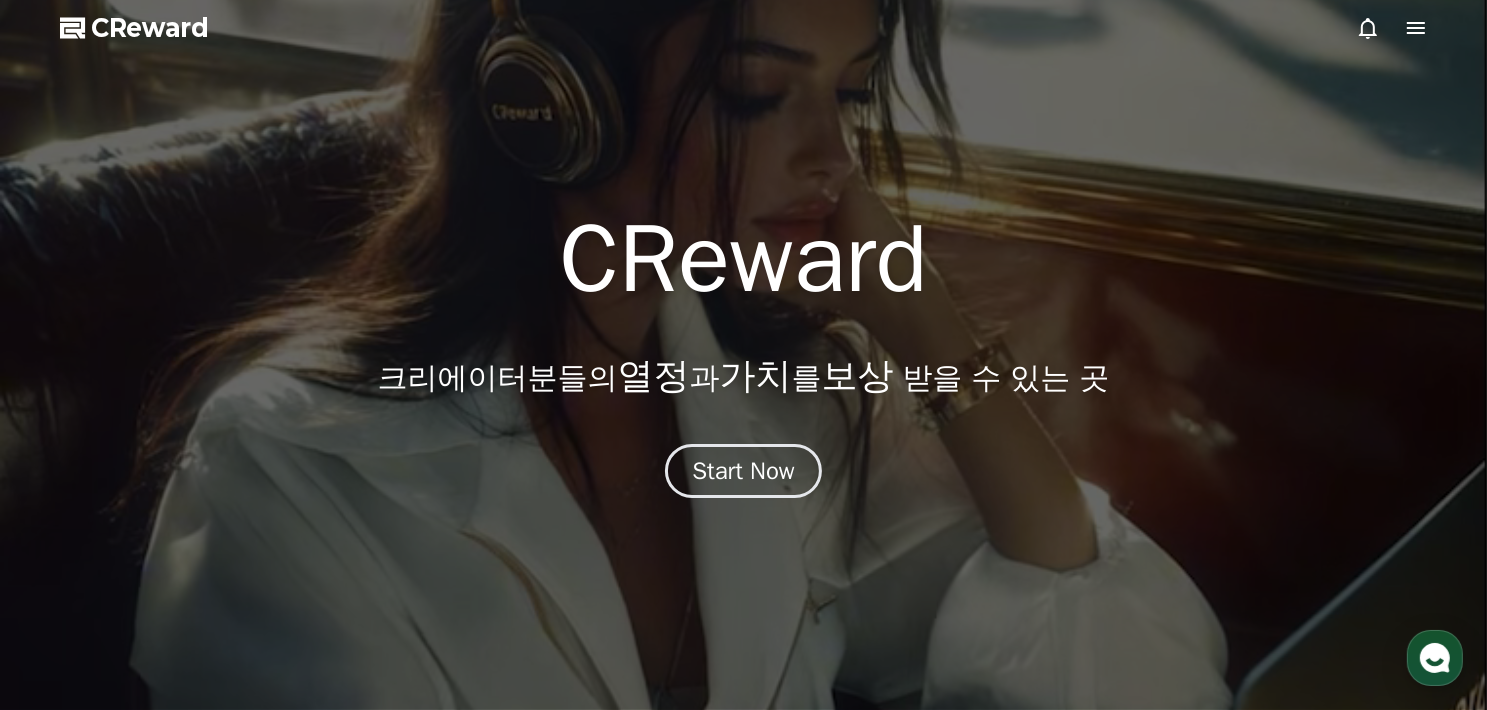 click at bounding box center (743, 355) 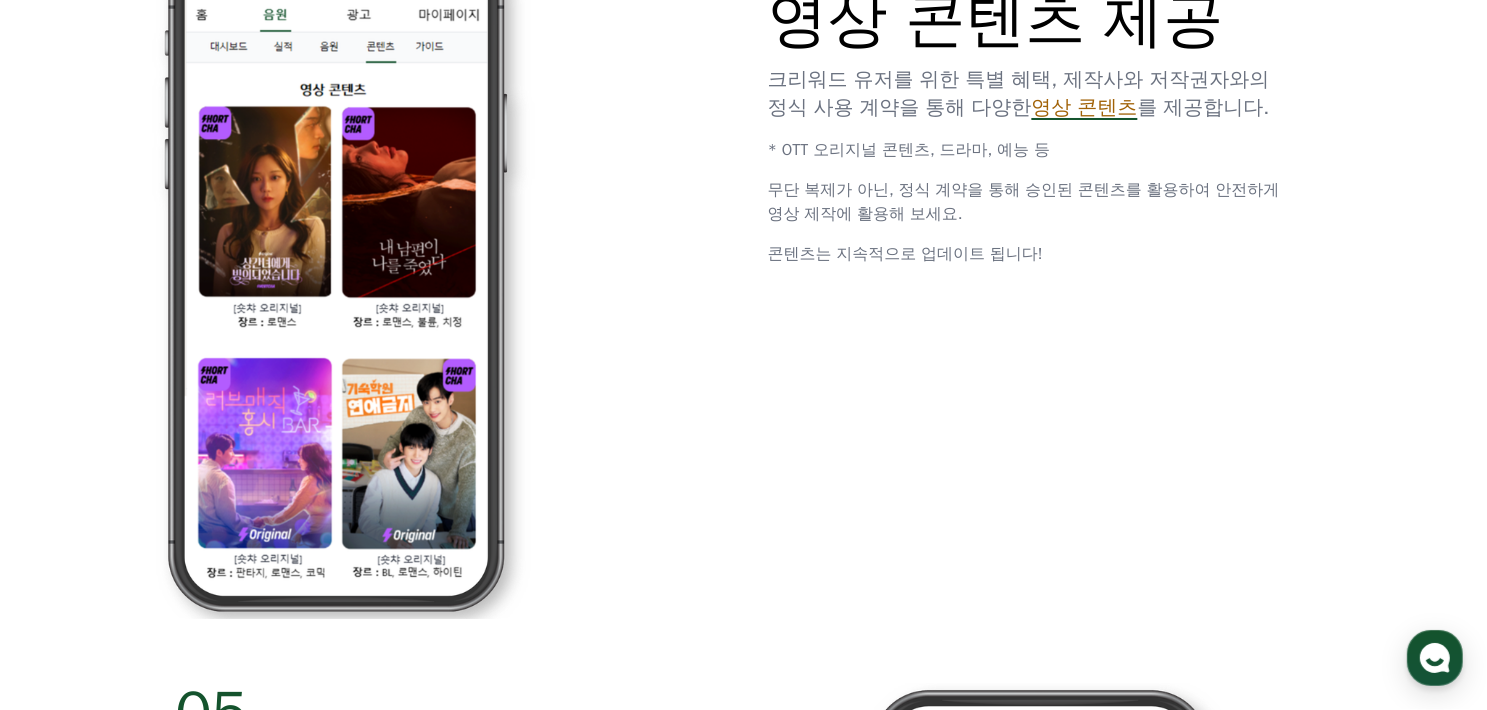 scroll, scrollTop: 3600, scrollLeft: 0, axis: vertical 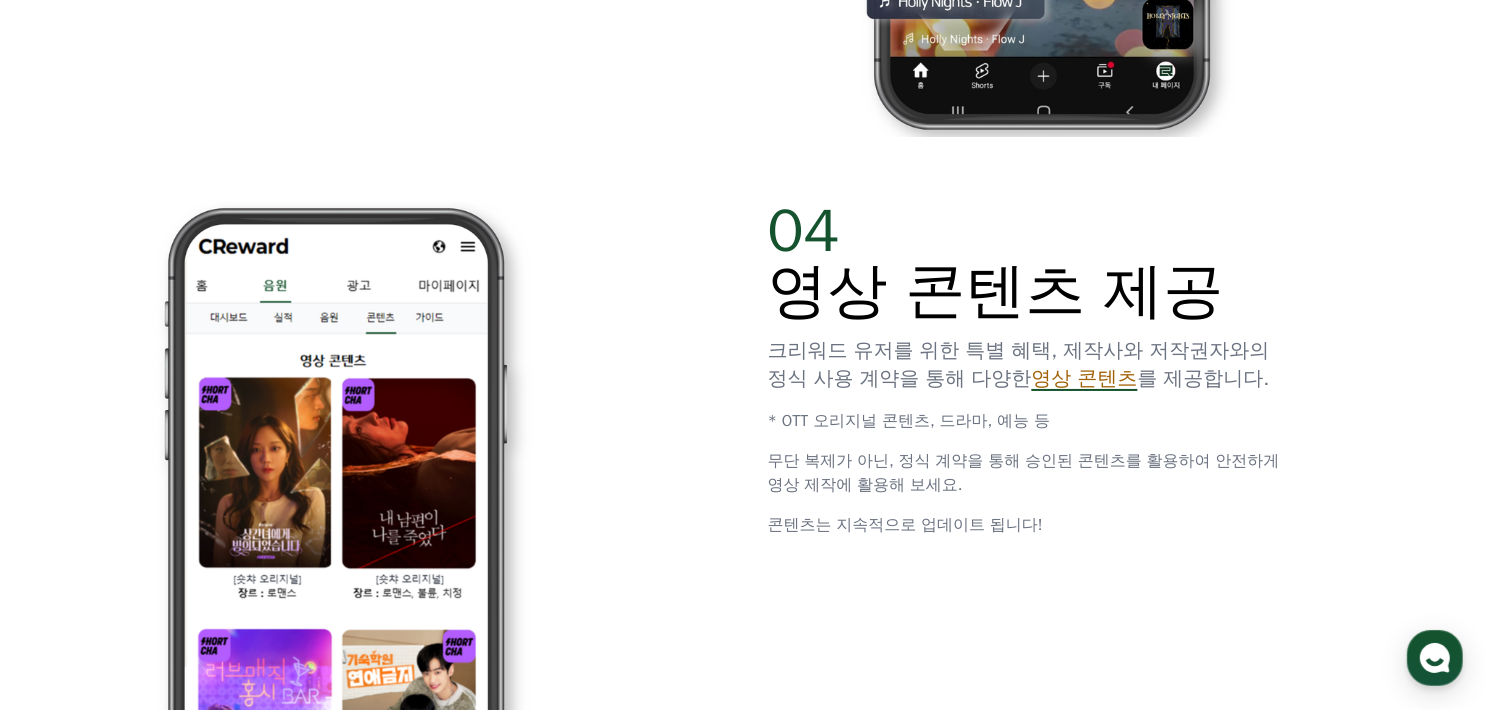 drag, startPoint x: 770, startPoint y: 368, endPoint x: 1063, endPoint y: 531, distance: 335.28793 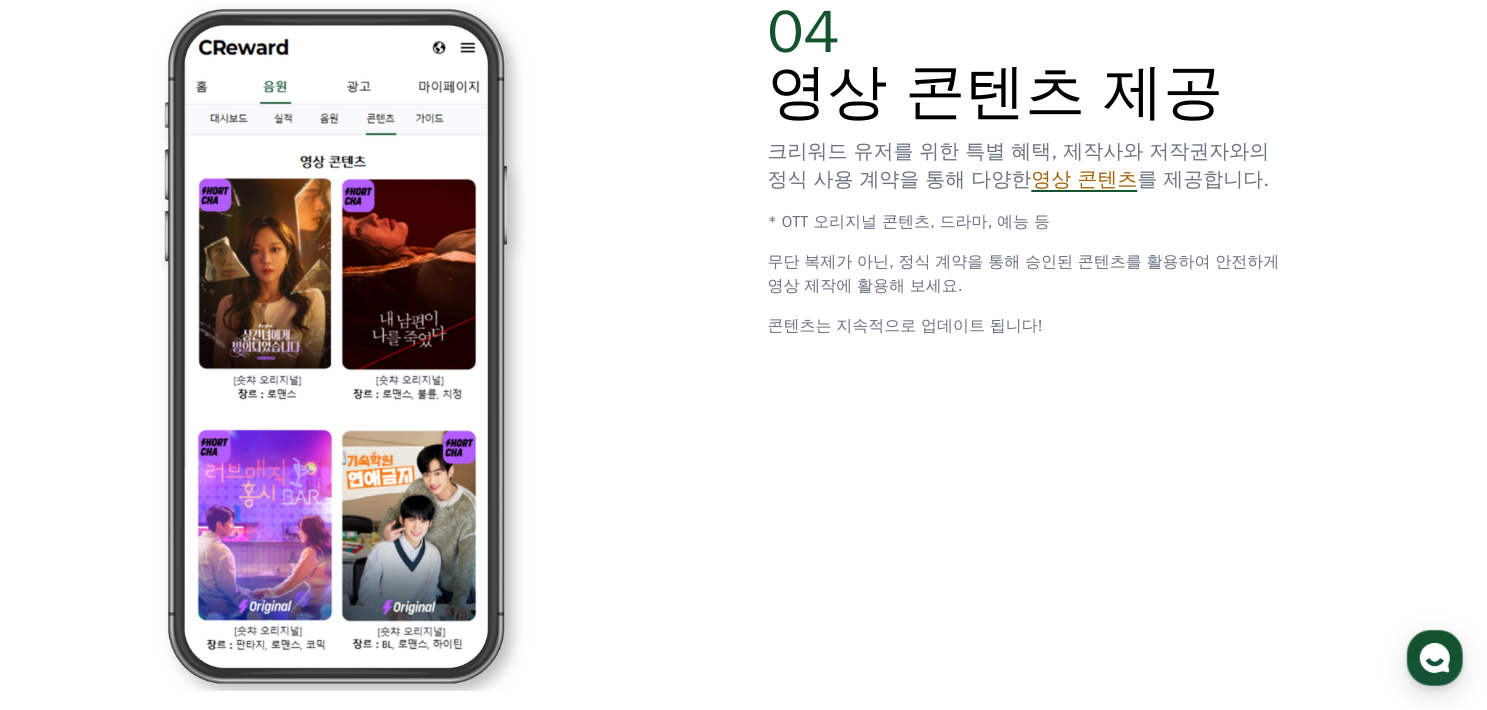 scroll, scrollTop: 3800, scrollLeft: 0, axis: vertical 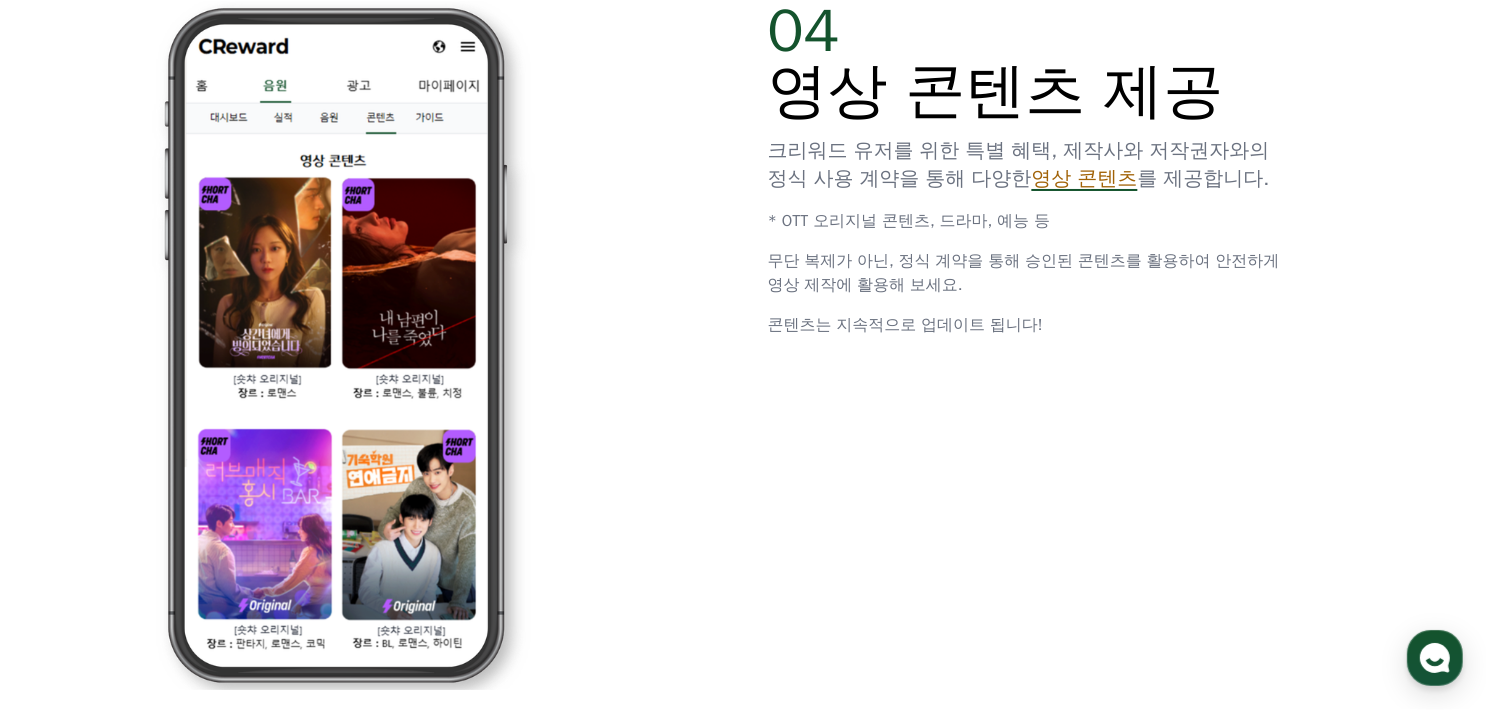 click on "04   영상 콘텐츠 제공   크리워드 유저를 위한 특별 혜택, 제작사와 저작권자와의 정식 사용 계약을 통해 다양한  영상 콘텐츠 를 제공합니다.    * OTT 오리지널 콘텐츠, 드라마, 예능 등 무단 복제가 아닌, 정식 계약을 통해 승인된 콘텐츠를 활용하여 안전하게 영상 제작에 활용해 보세요. 콘텐츠는 지속적으로 업데이트 됩니다!" at bounding box center [744, 345] 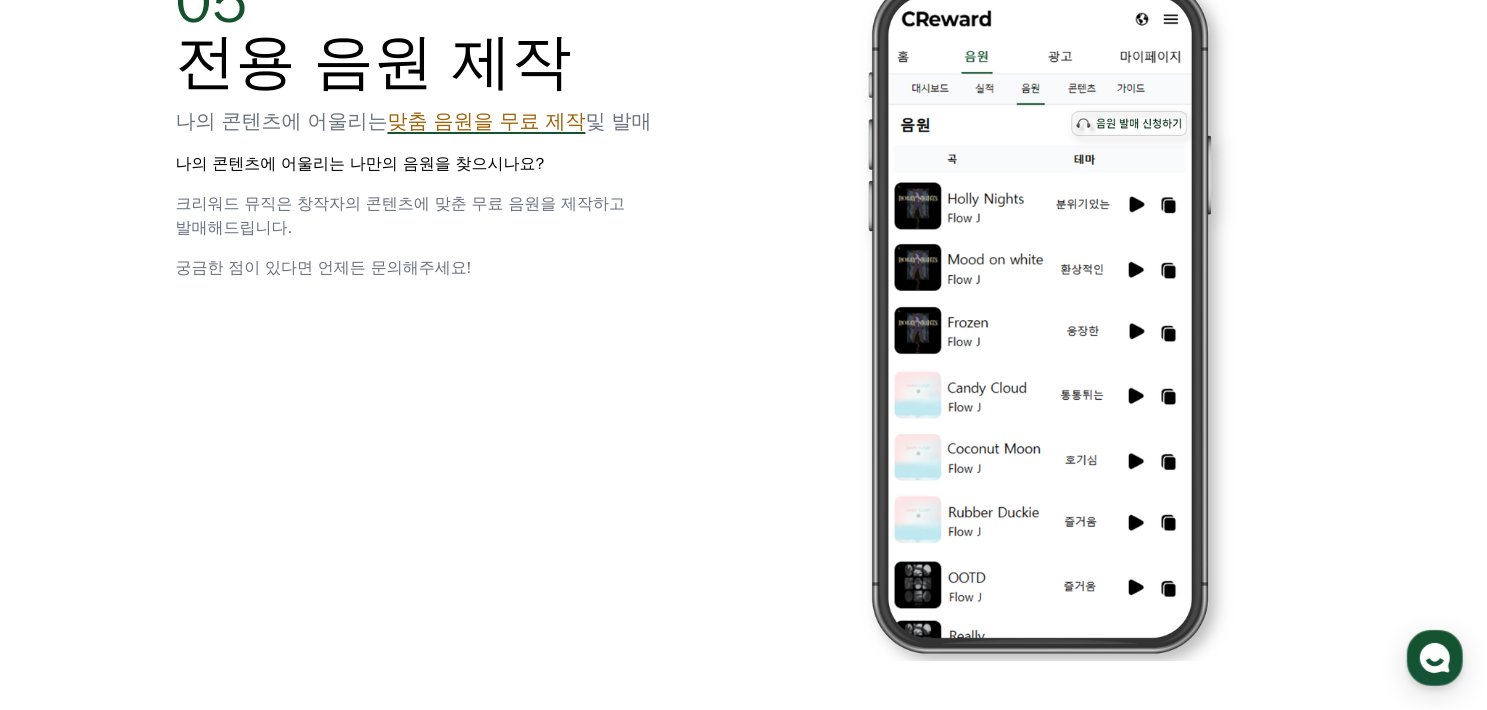 scroll, scrollTop: 4600, scrollLeft: 0, axis: vertical 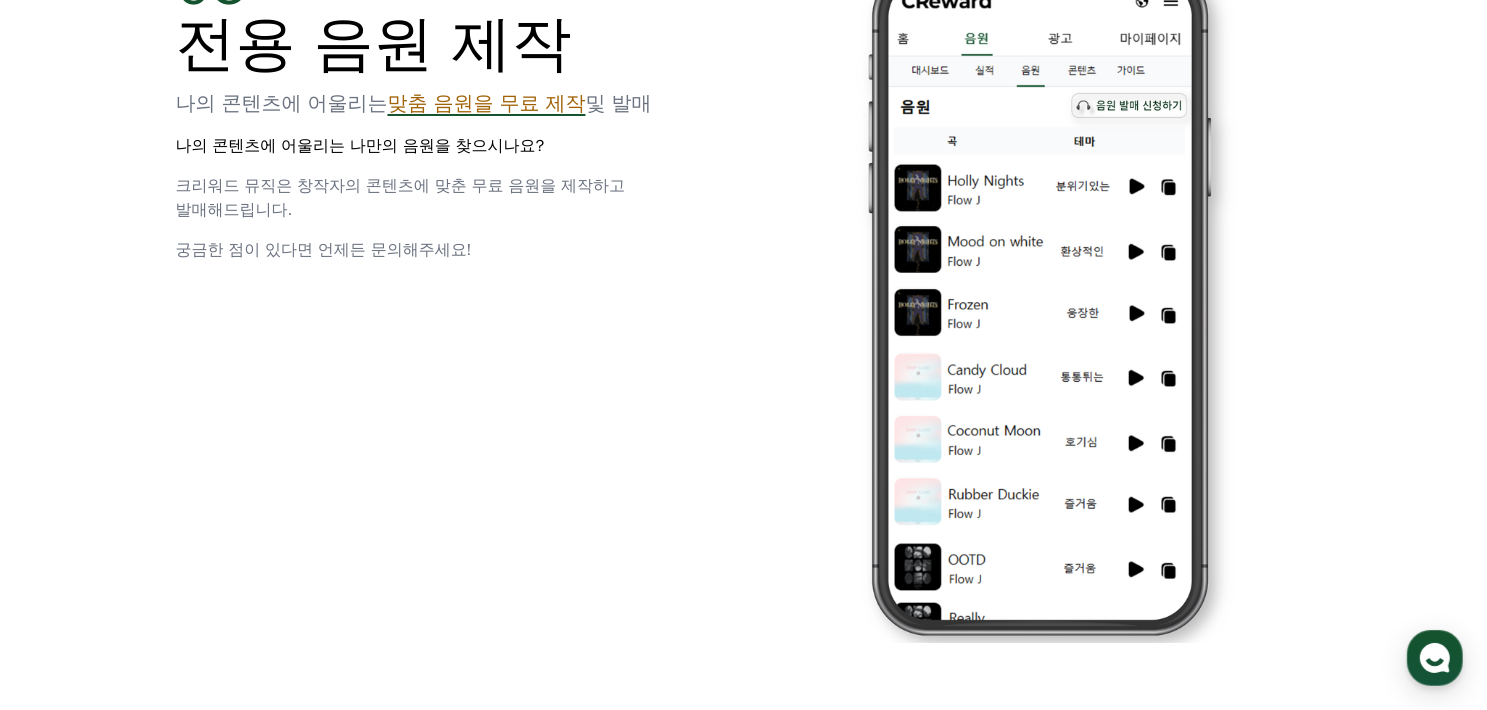 click on "05   전용 음원 제작   나의 콘텐츠에 어울리는  맞춤 음원을 무료 제작  및 발매   나의 콘텐츠에 어울리는 나만의 음원을 찾으시나요?  크리워드 뮤직은 창작자의 콘텐츠에 맞춘 무료 음원을 제작하고 발매해드립니다.  궁금한 점이 있다면 언제든 문의해주세요!" at bounding box center [448, 108] 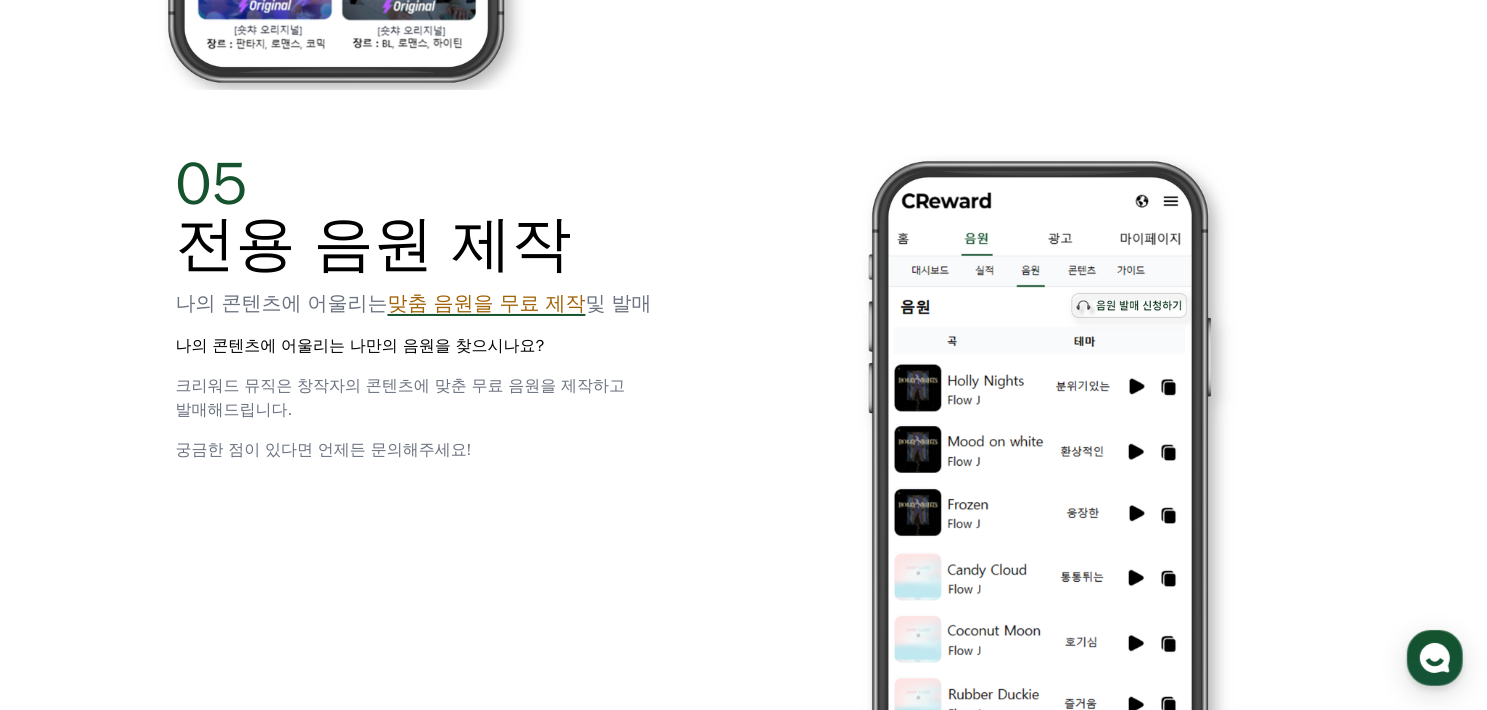 click on "05   전용 음원 제작   나의 콘텐츠에 어울리는  맞춤 음원을 무료 제작  및 발매   나의 콘텐츠에 어울리는 나만의 음원을 찾으시나요?  크리워드 뮤직은 창작자의 콘텐츠에 맞춘 무료 음원을 제작하고 발매해드립니다.  궁금한 점이 있다면 언제든 문의해주세요!" at bounding box center [744, 498] 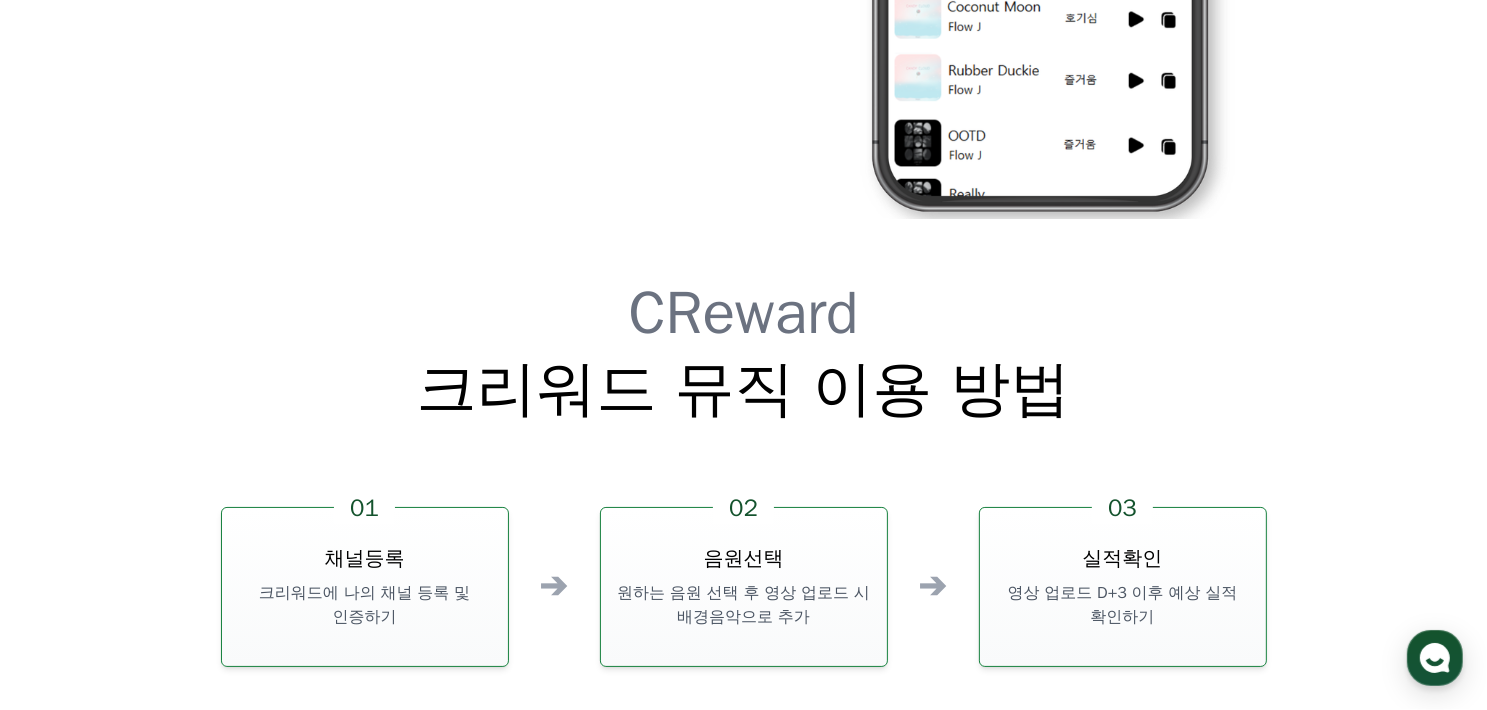 scroll, scrollTop: 5018, scrollLeft: 0, axis: vertical 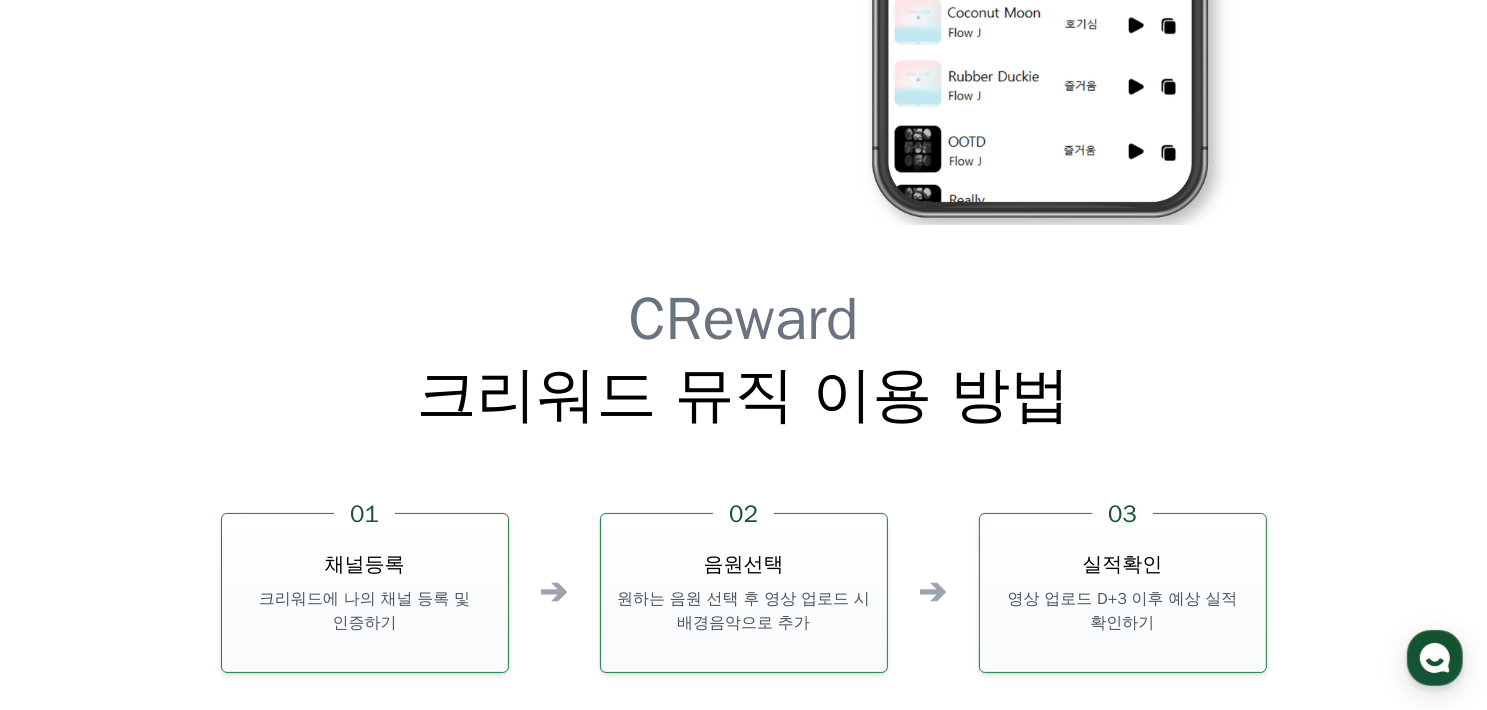 drag, startPoint x: 618, startPoint y: 397, endPoint x: 996, endPoint y: 453, distance: 382.12564 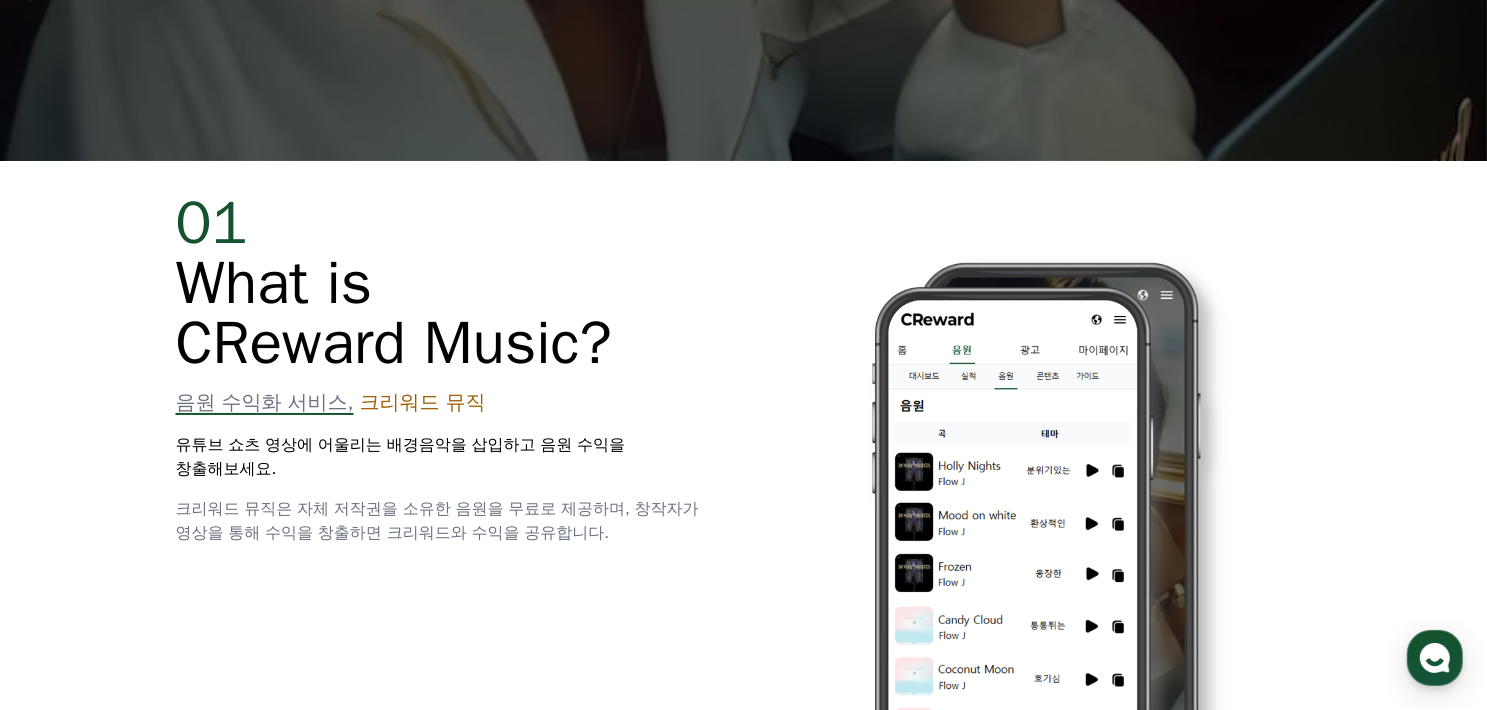 scroll, scrollTop: 0, scrollLeft: 0, axis: both 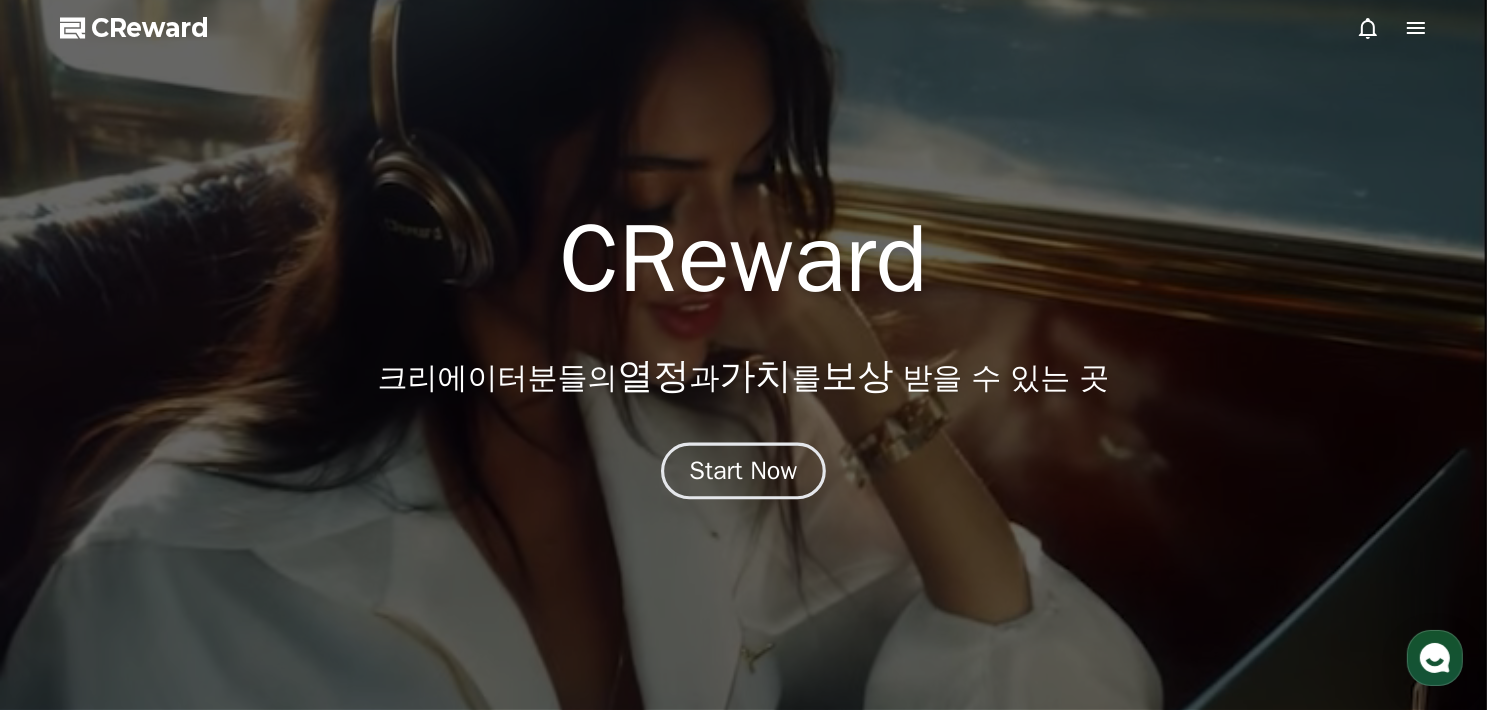 click on "Start Now" at bounding box center (744, 471) 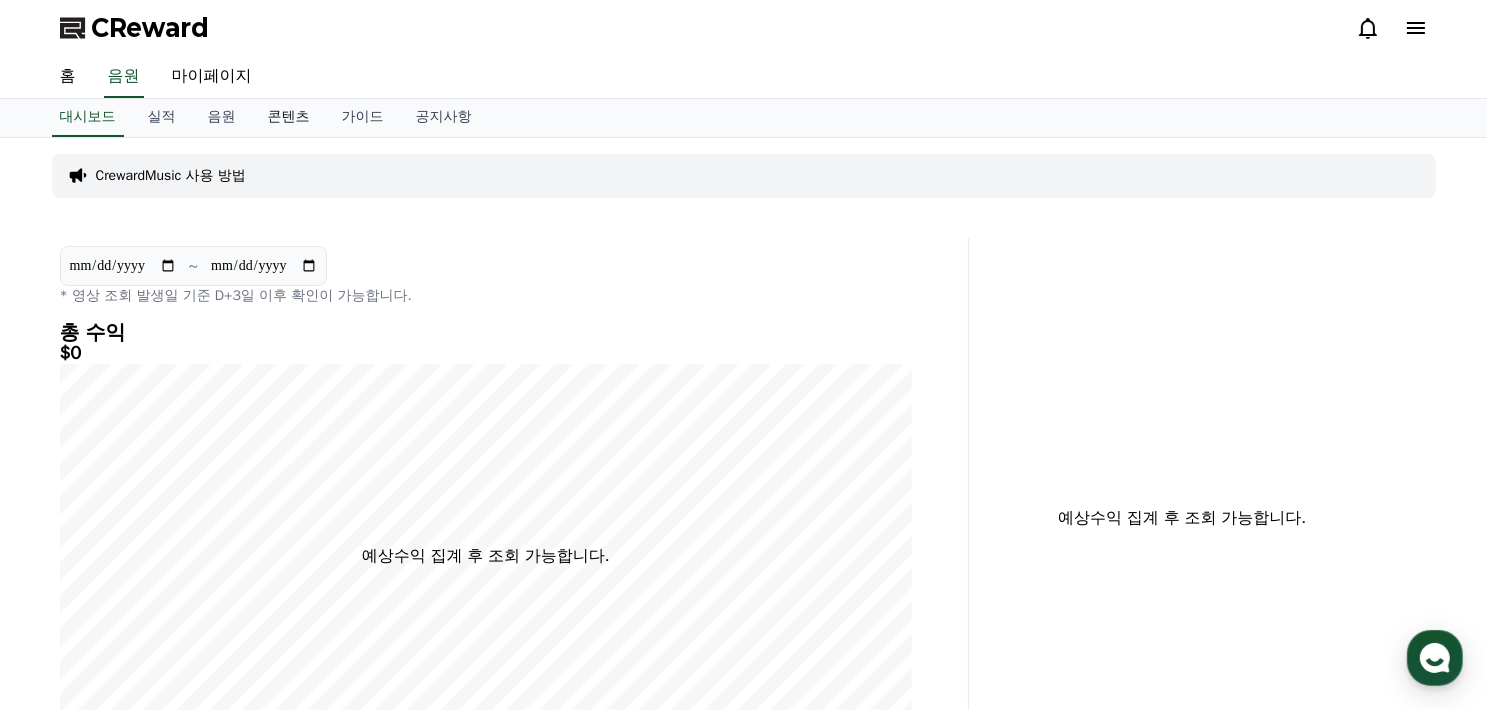 click on "콘텐츠" at bounding box center [289, 118] 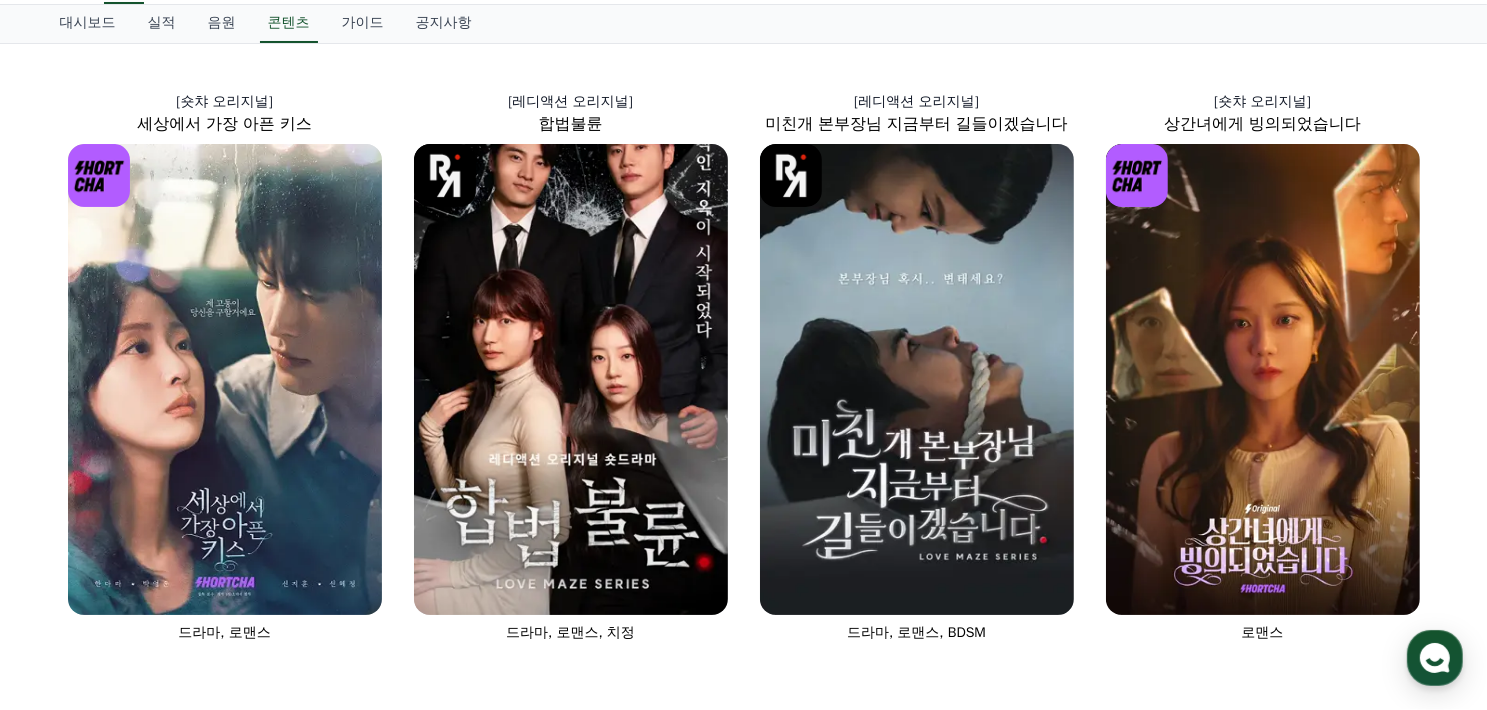 scroll, scrollTop: 0, scrollLeft: 0, axis: both 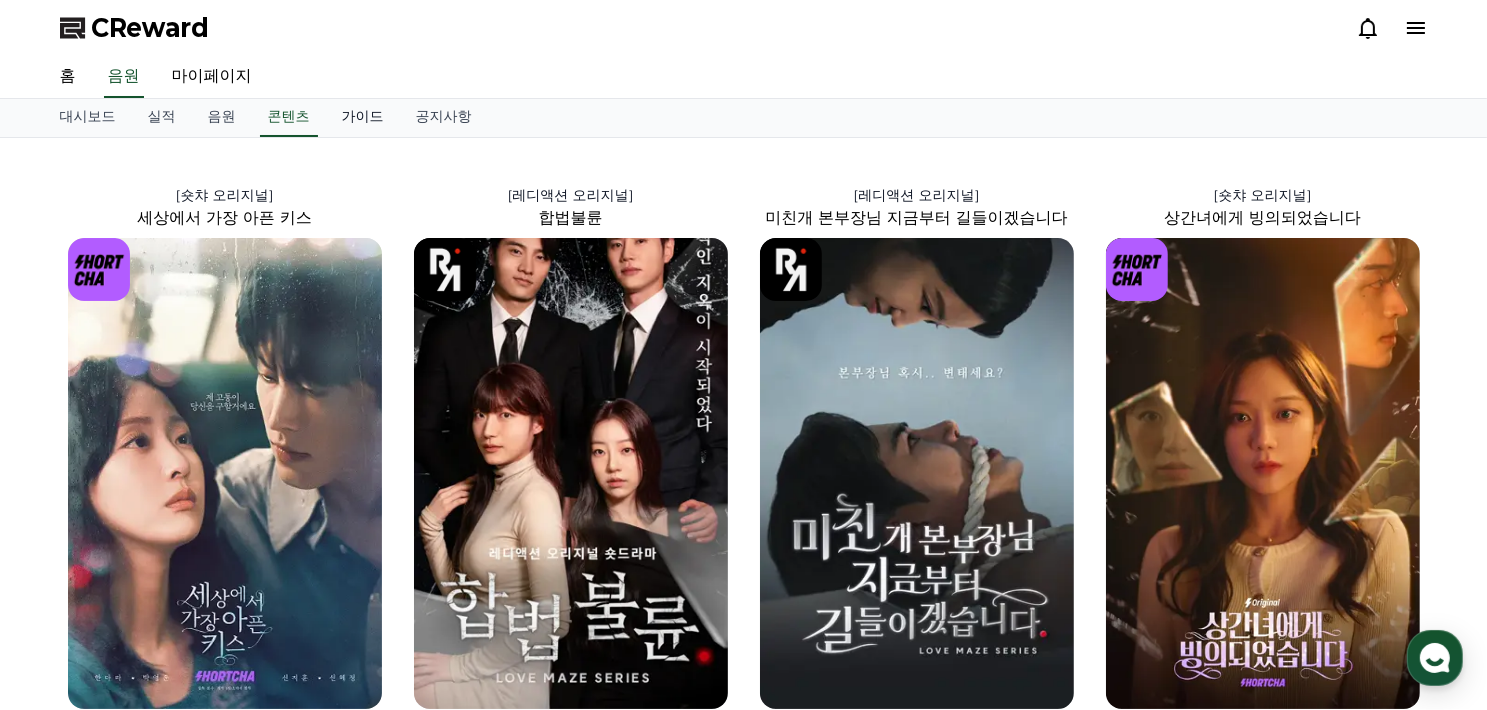 click on "가이드" at bounding box center [363, 118] 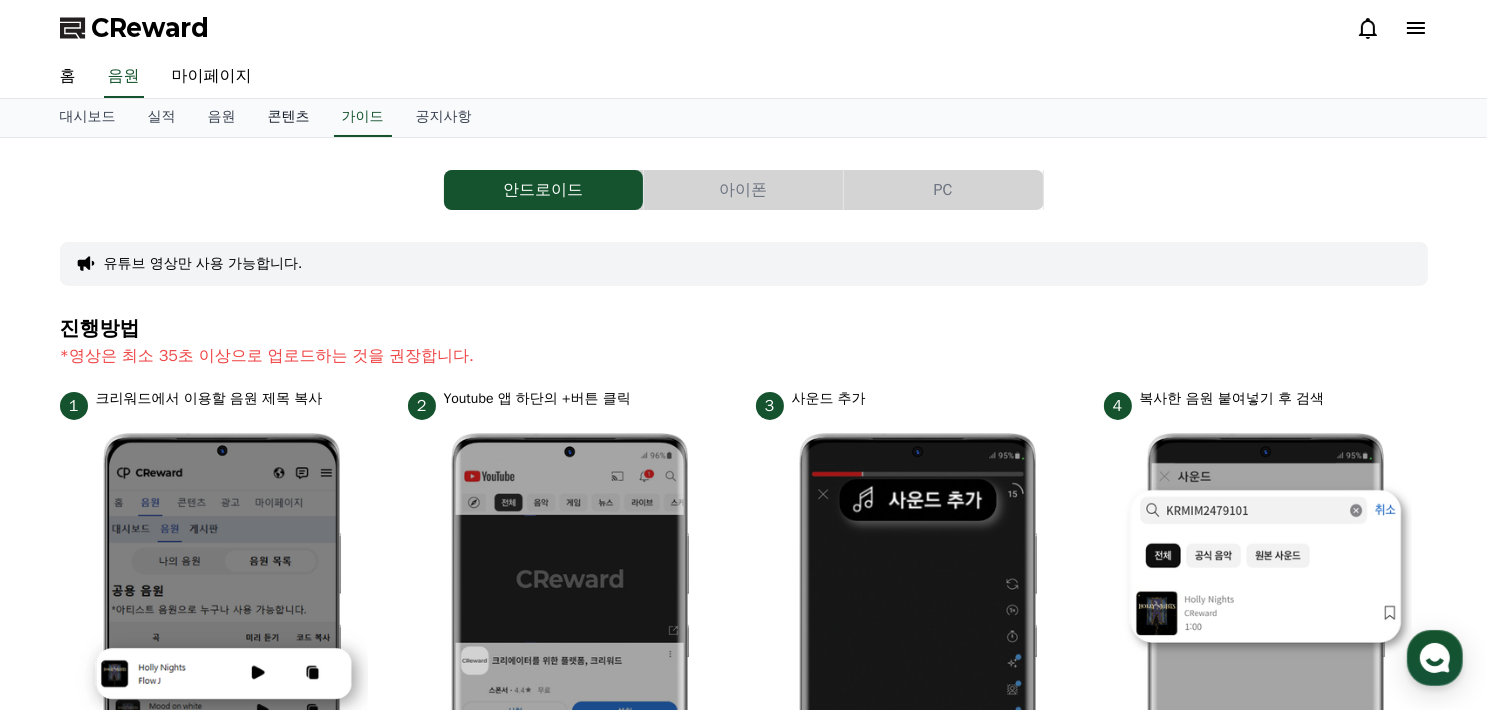 click on "콘텐츠" at bounding box center (289, 118) 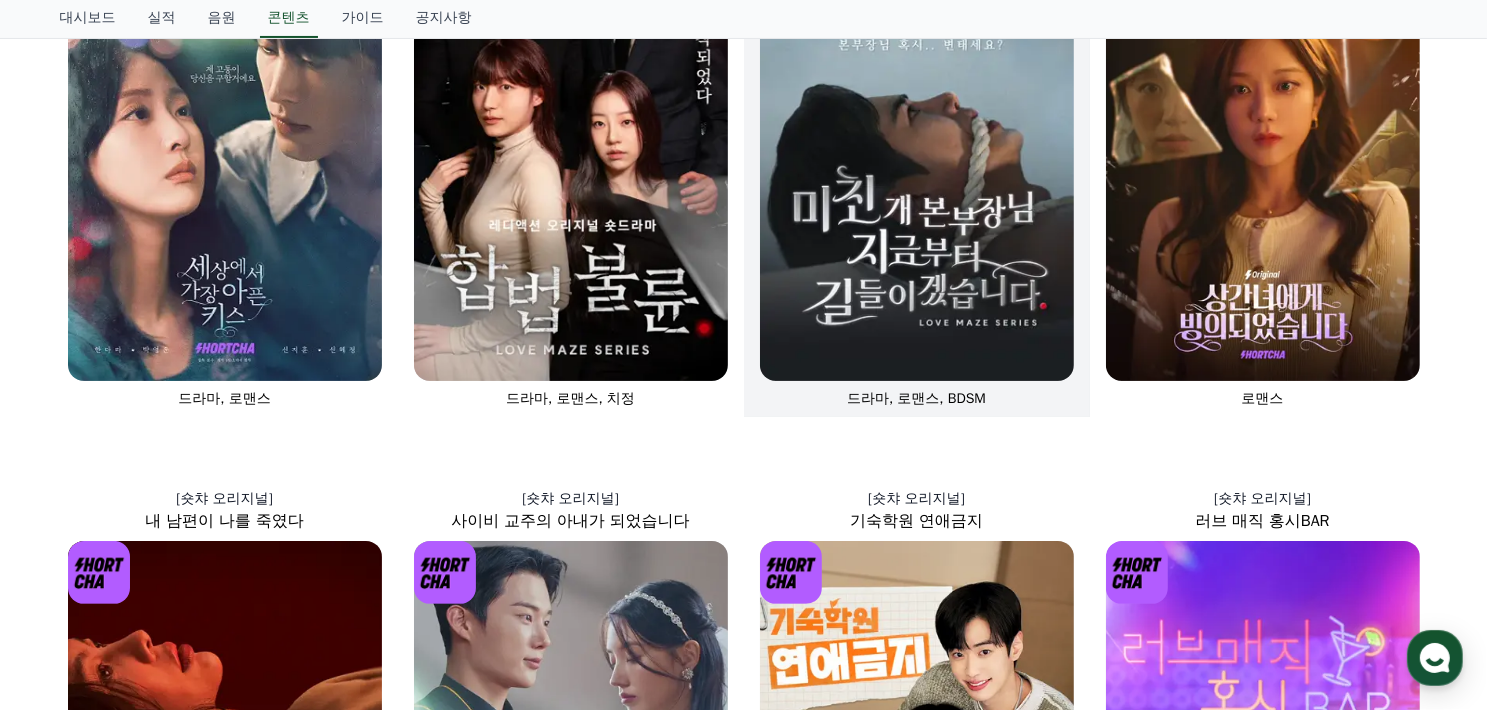 scroll, scrollTop: 0, scrollLeft: 0, axis: both 